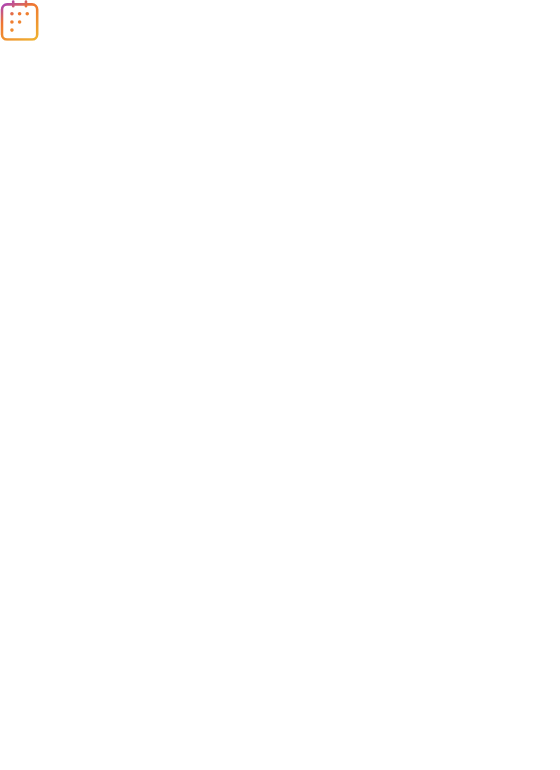 scroll, scrollTop: 0, scrollLeft: 0, axis: both 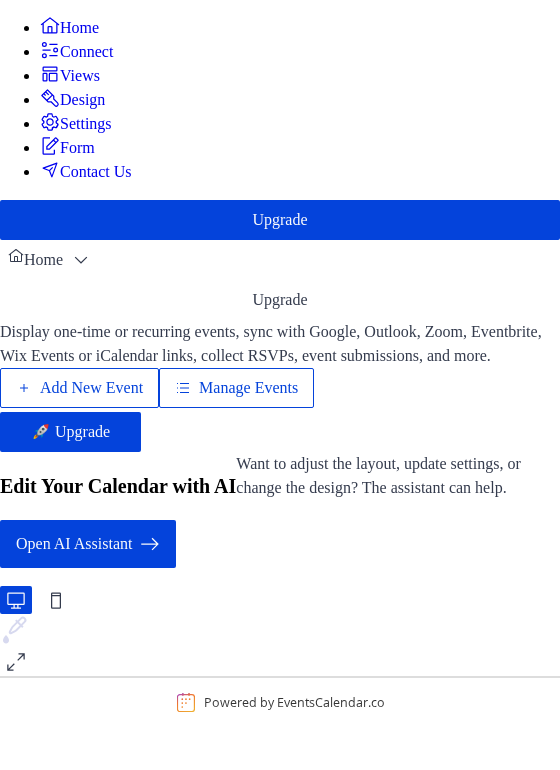 click on "Manage Events" at bounding box center [248, 388] 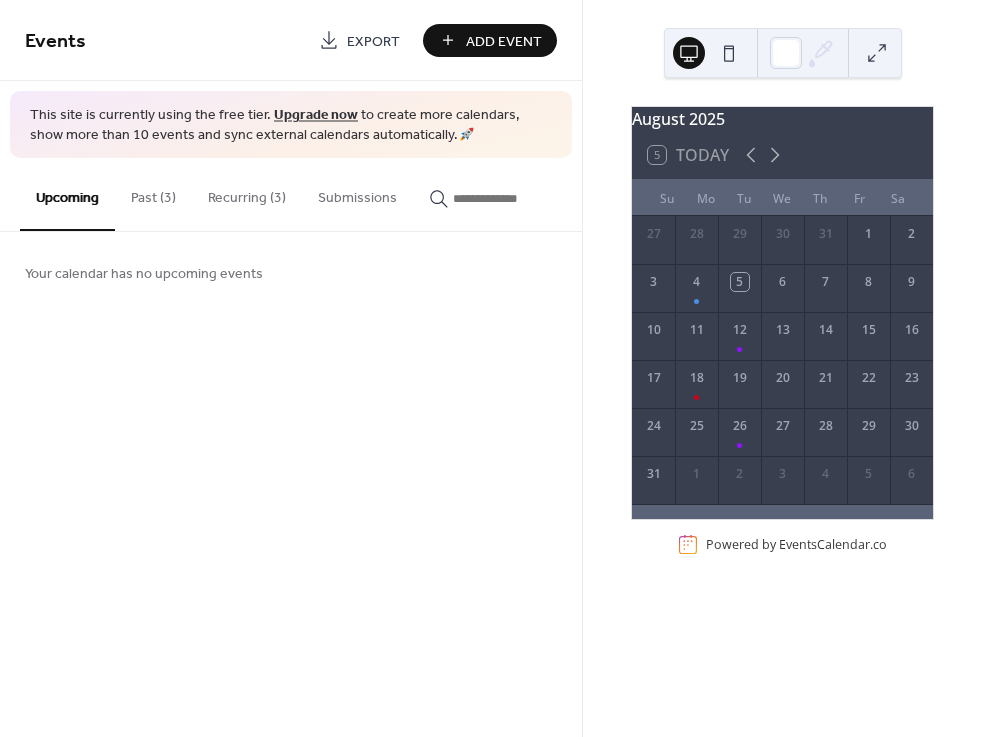 scroll, scrollTop: 0, scrollLeft: 0, axis: both 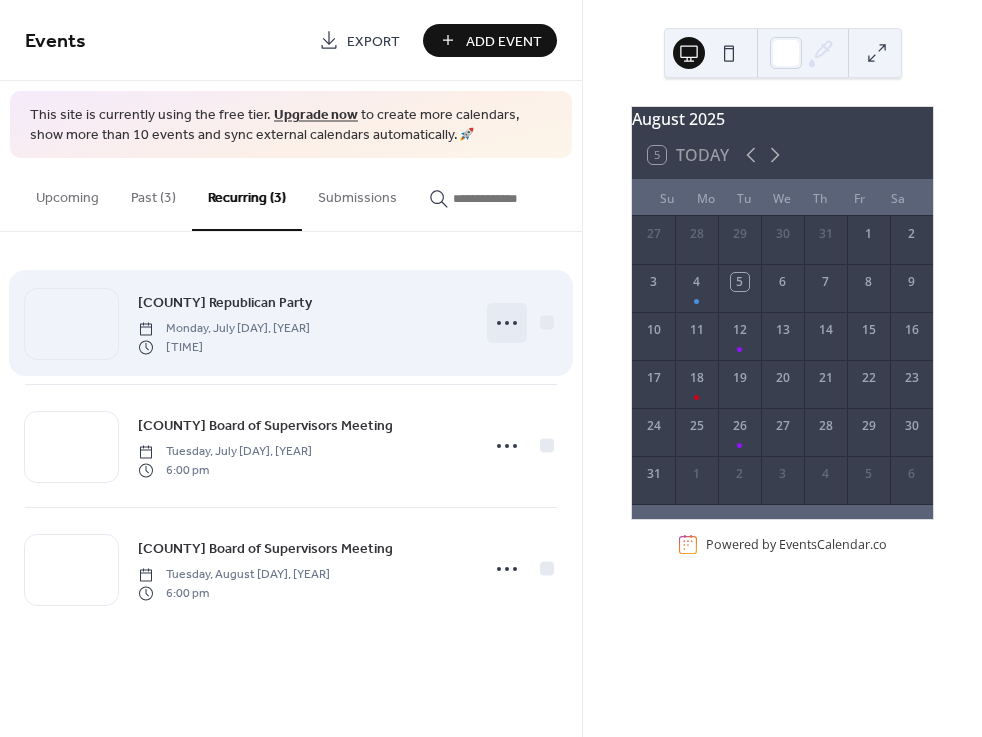 click 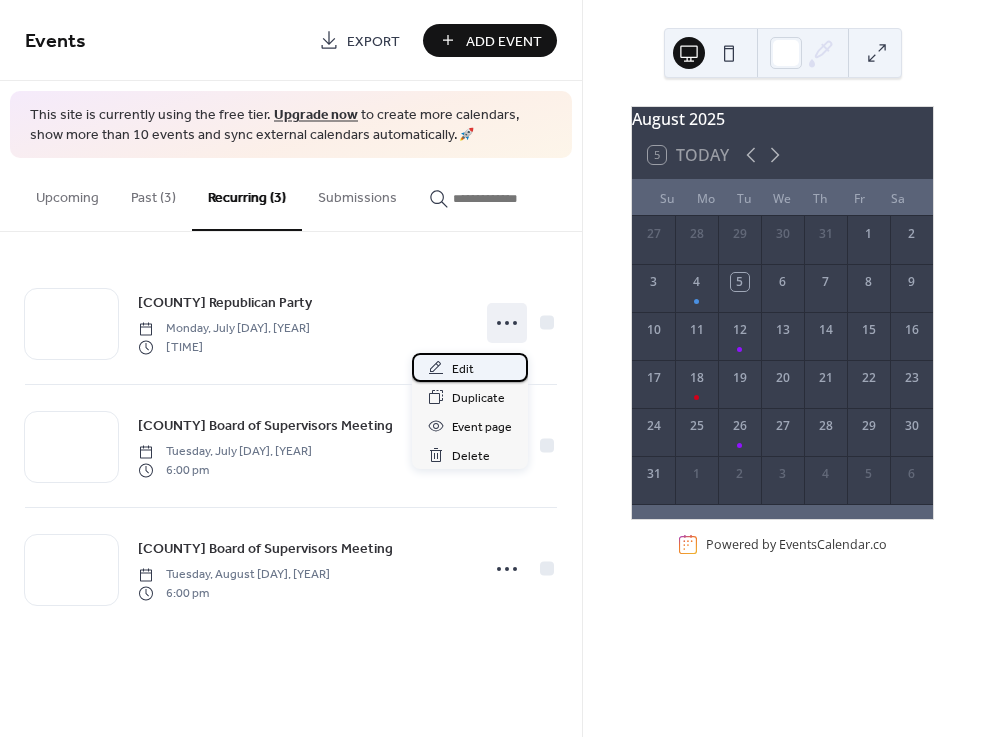 click on "Edit" at bounding box center [470, 367] 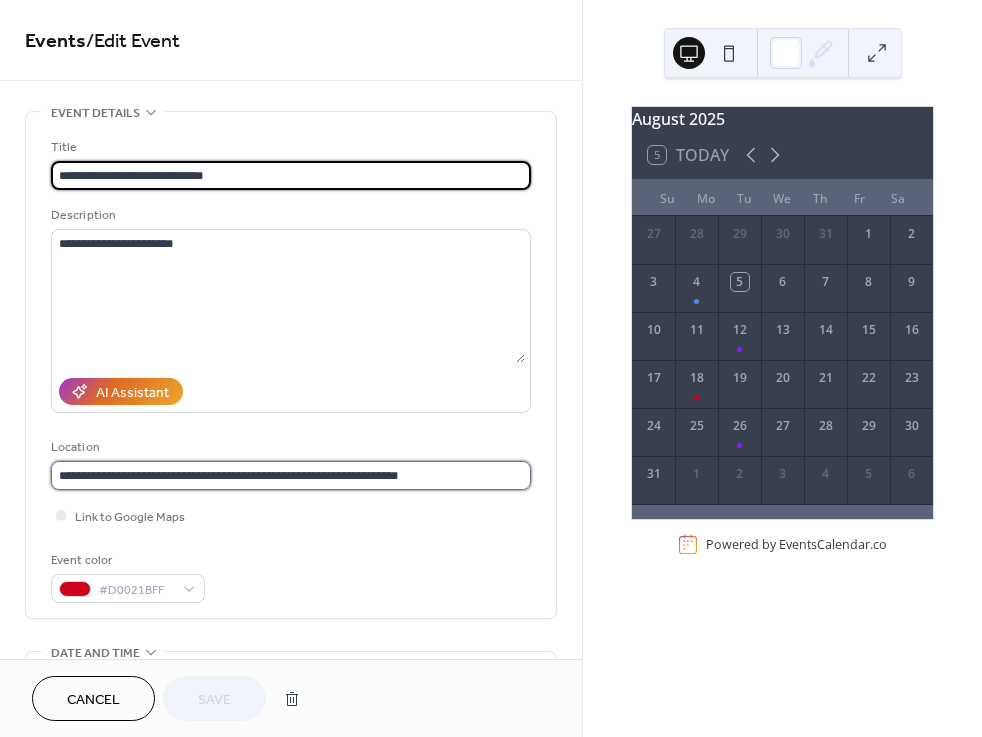 click on "**********" at bounding box center (291, 475) 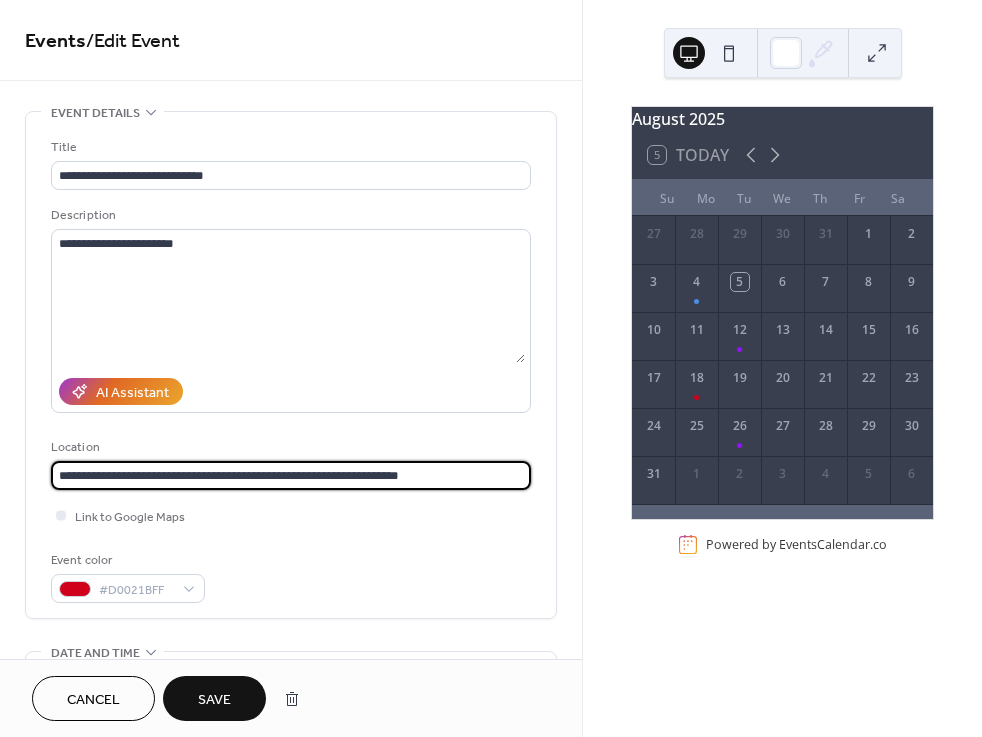 type on "**********" 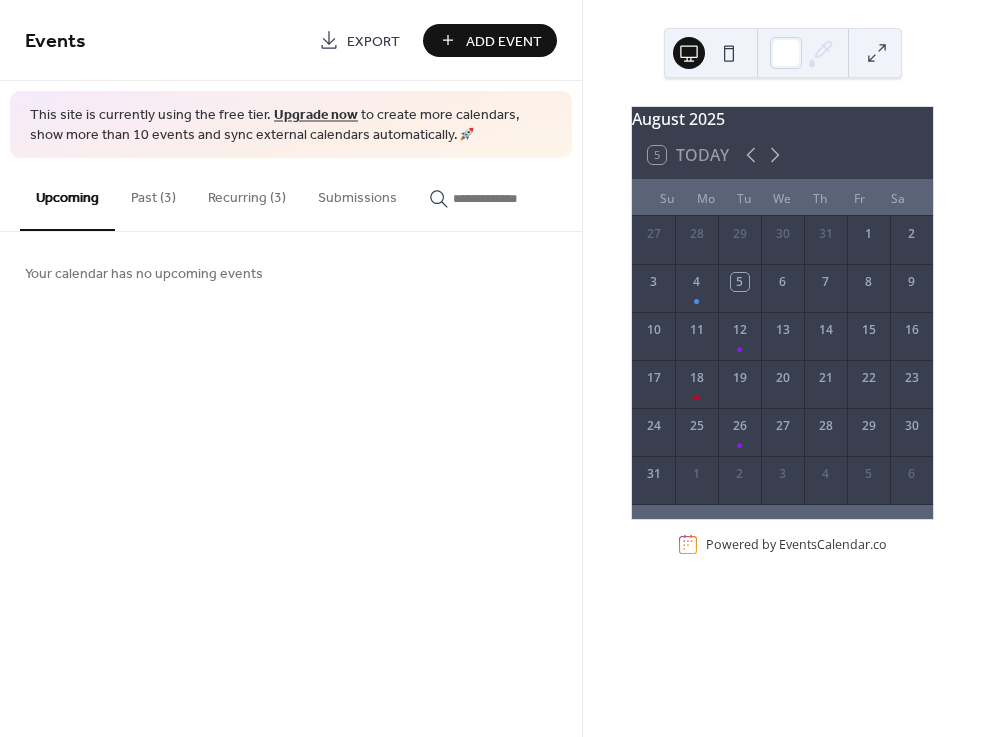 click on "Recurring (3)" at bounding box center (247, 193) 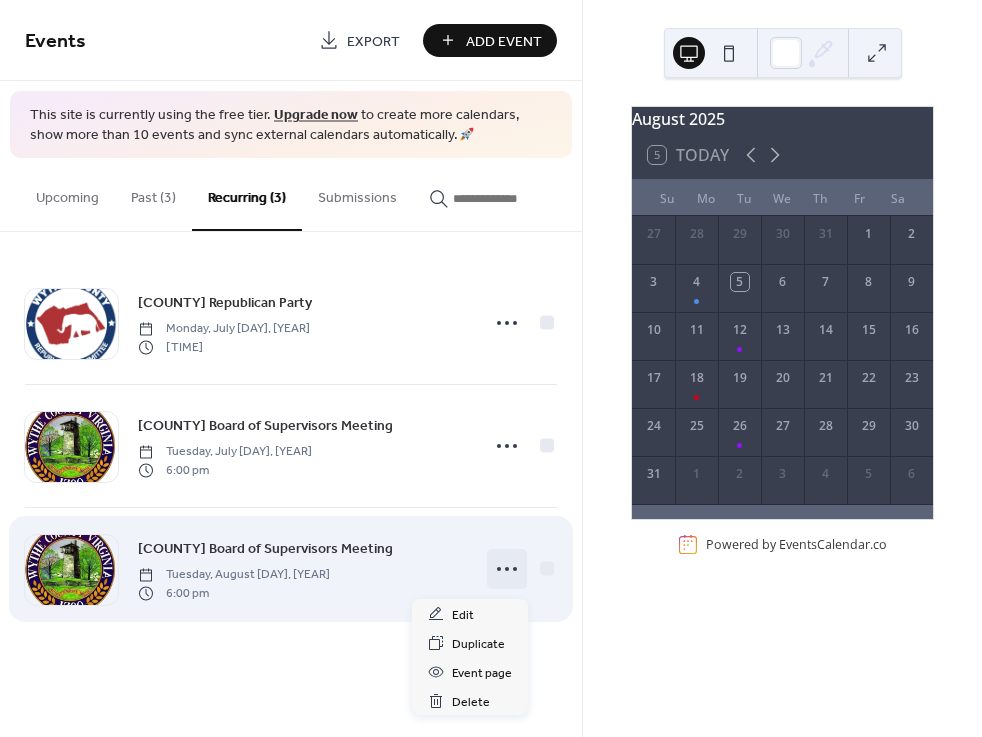 click 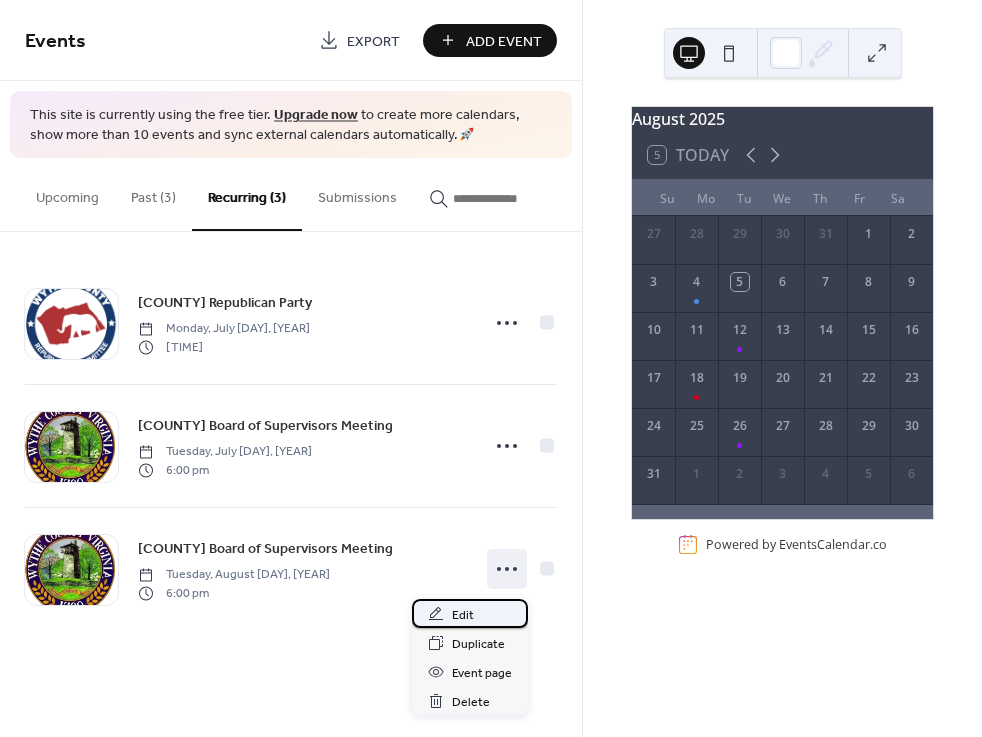 click on "Edit" at bounding box center (463, 615) 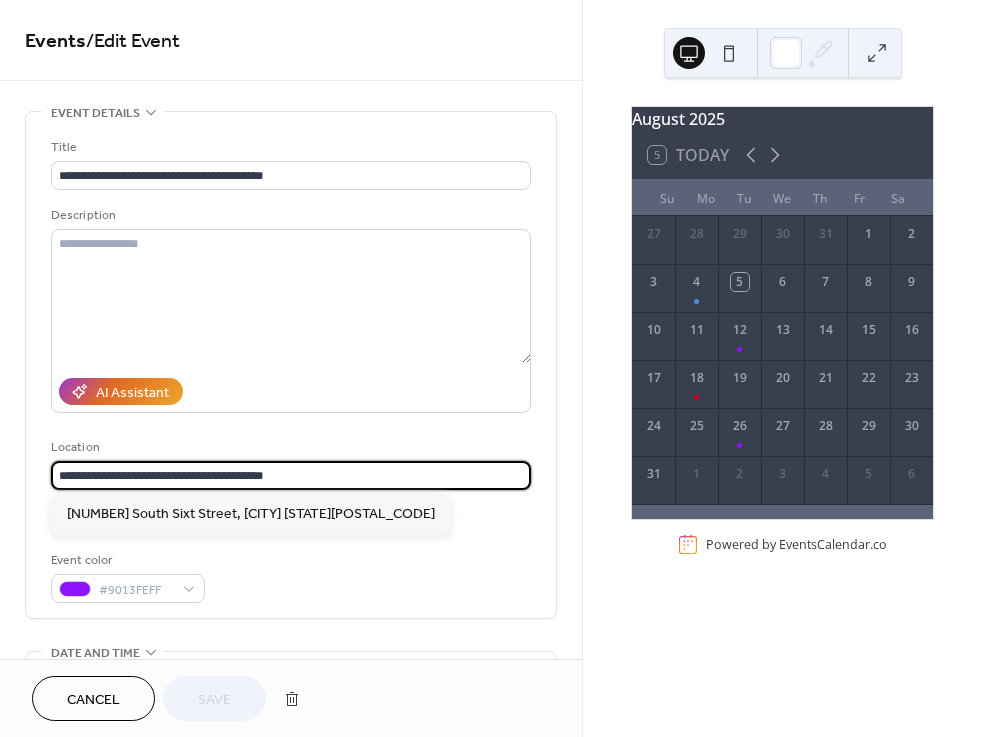 click on "**********" at bounding box center (291, 475) 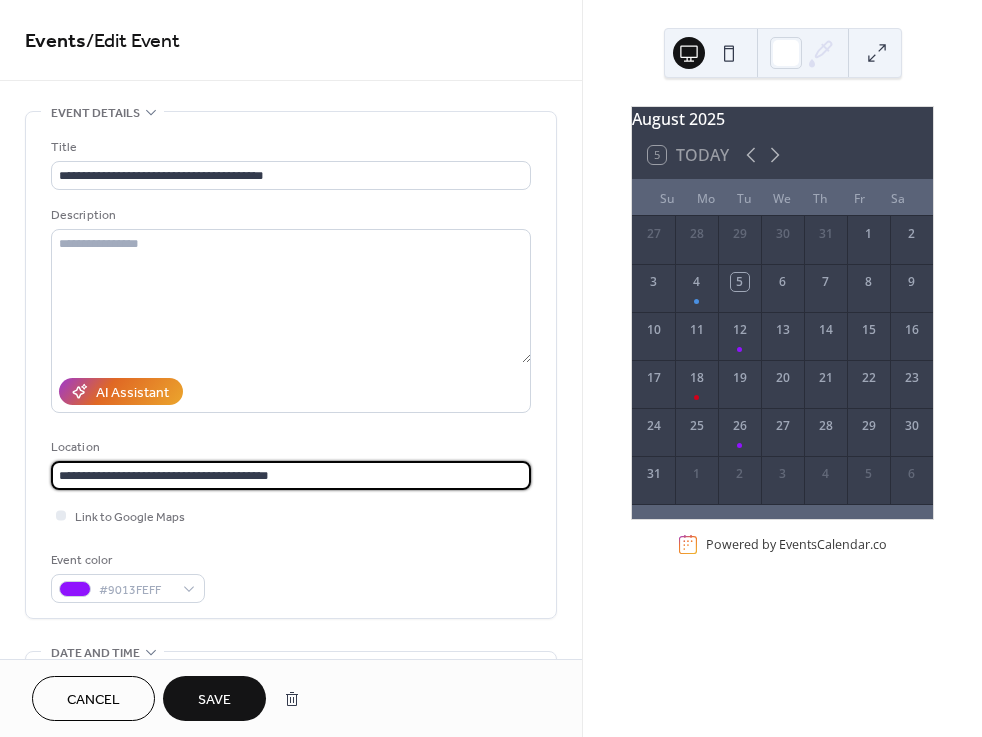 type on "**********" 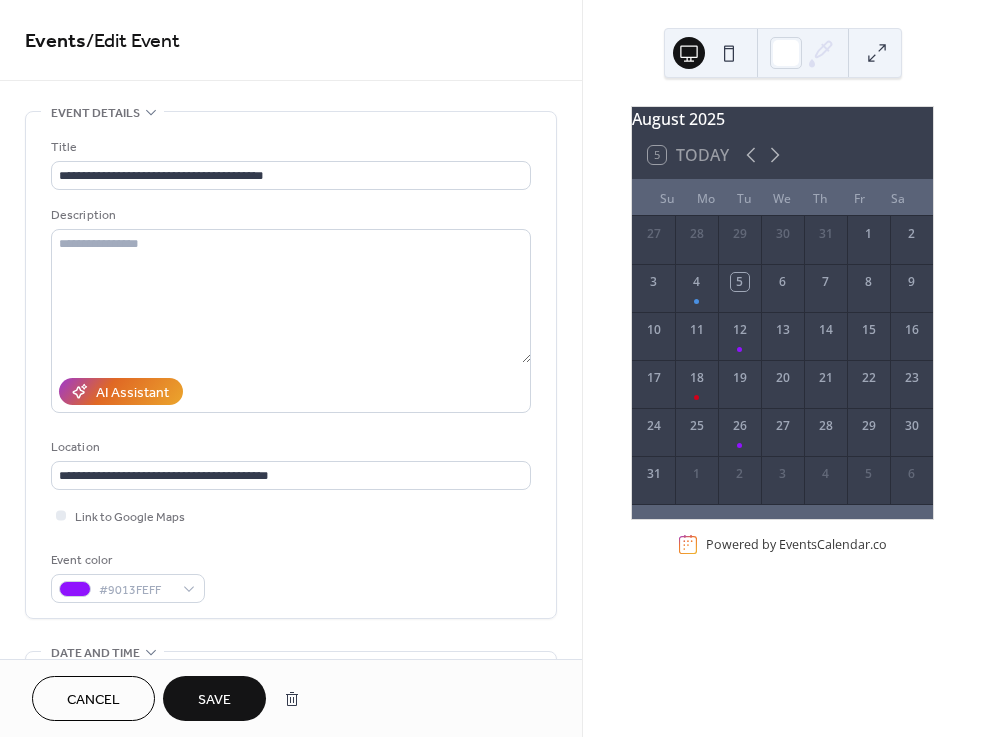 click on "Save" at bounding box center (214, 700) 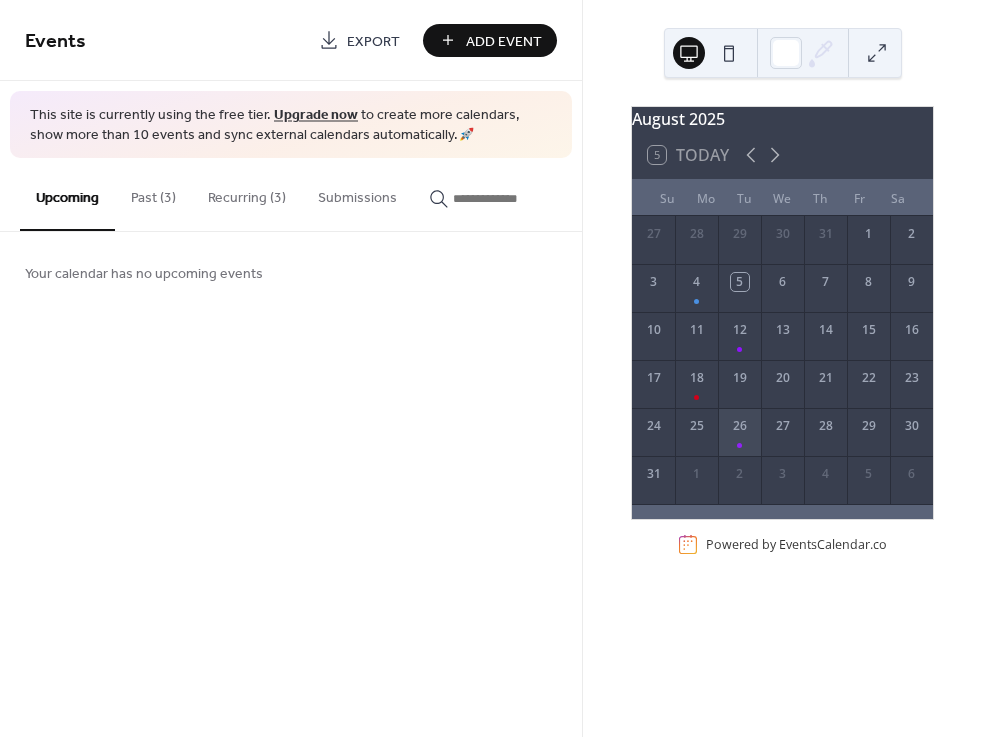 click on "26" at bounding box center [739, 432] 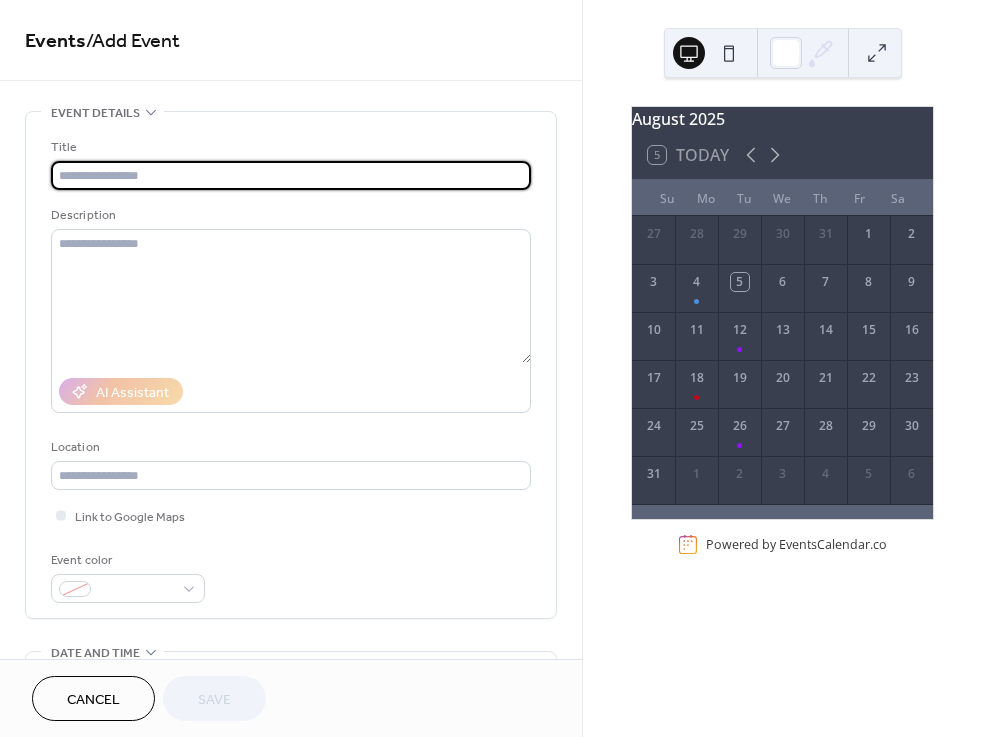 scroll, scrollTop: 0, scrollLeft: 0, axis: both 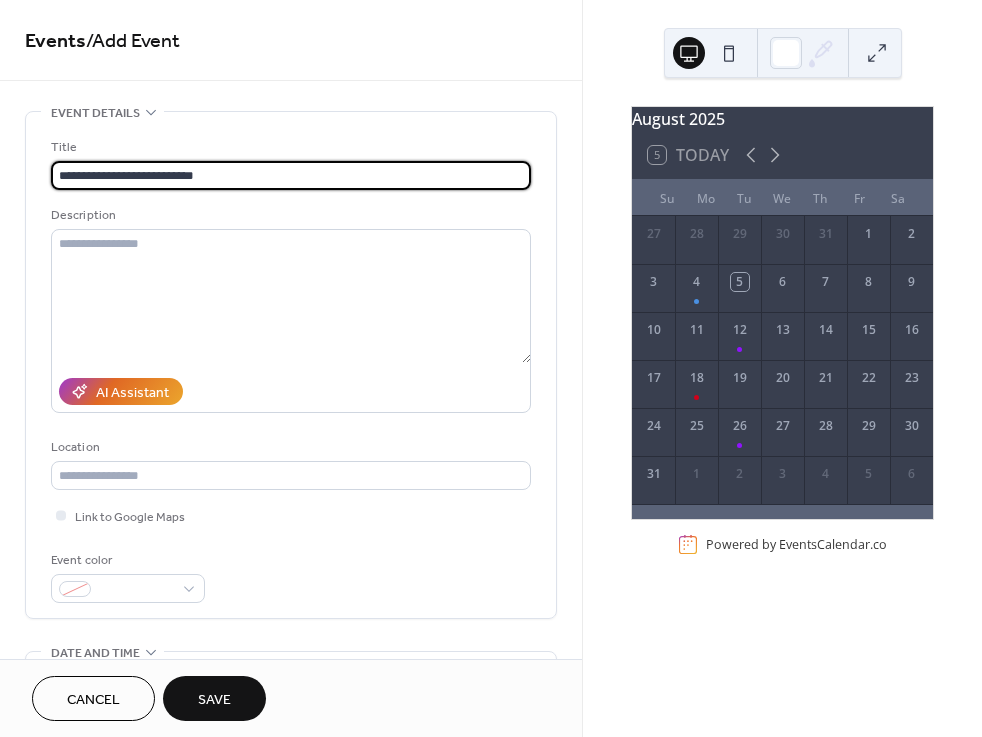 type on "**********" 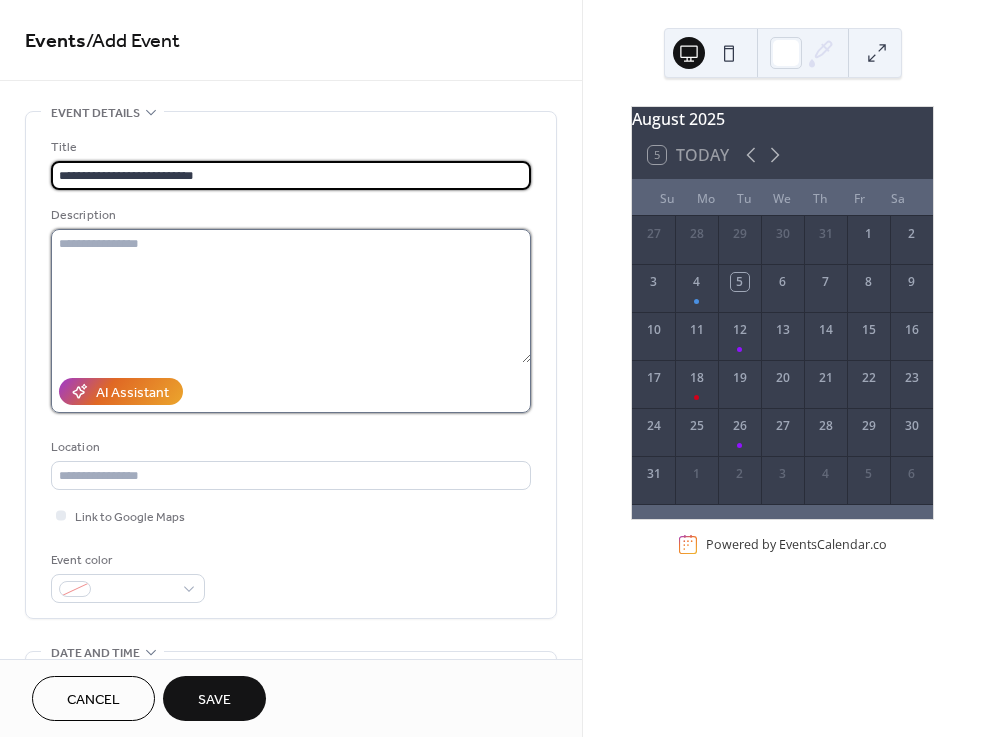 click at bounding box center (291, 296) 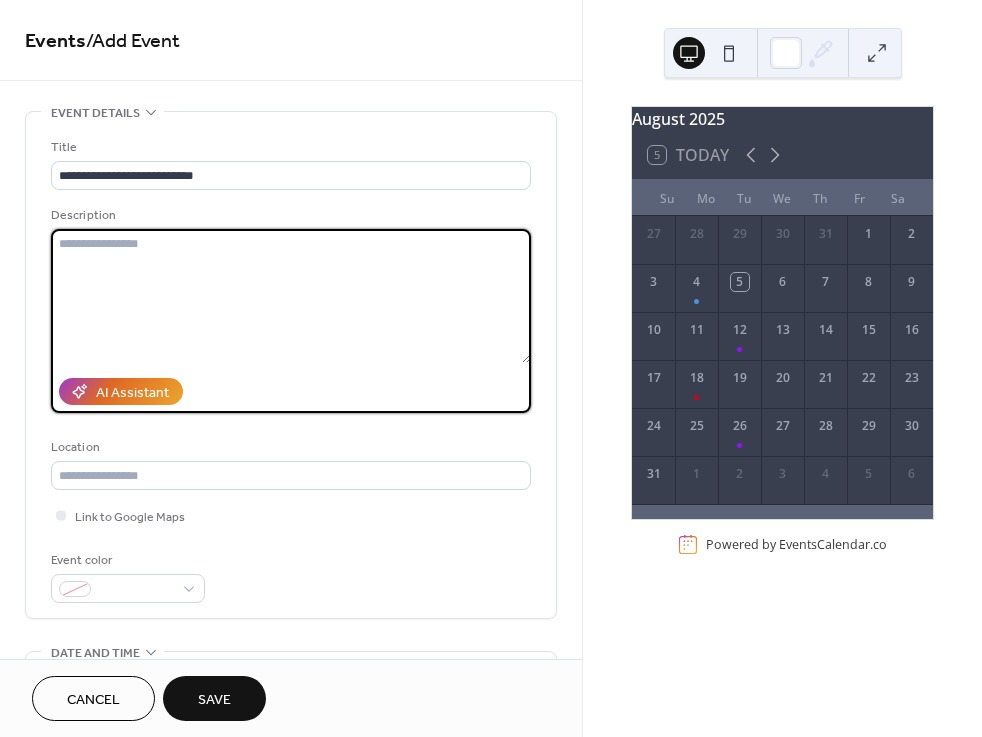 paste on "**********" 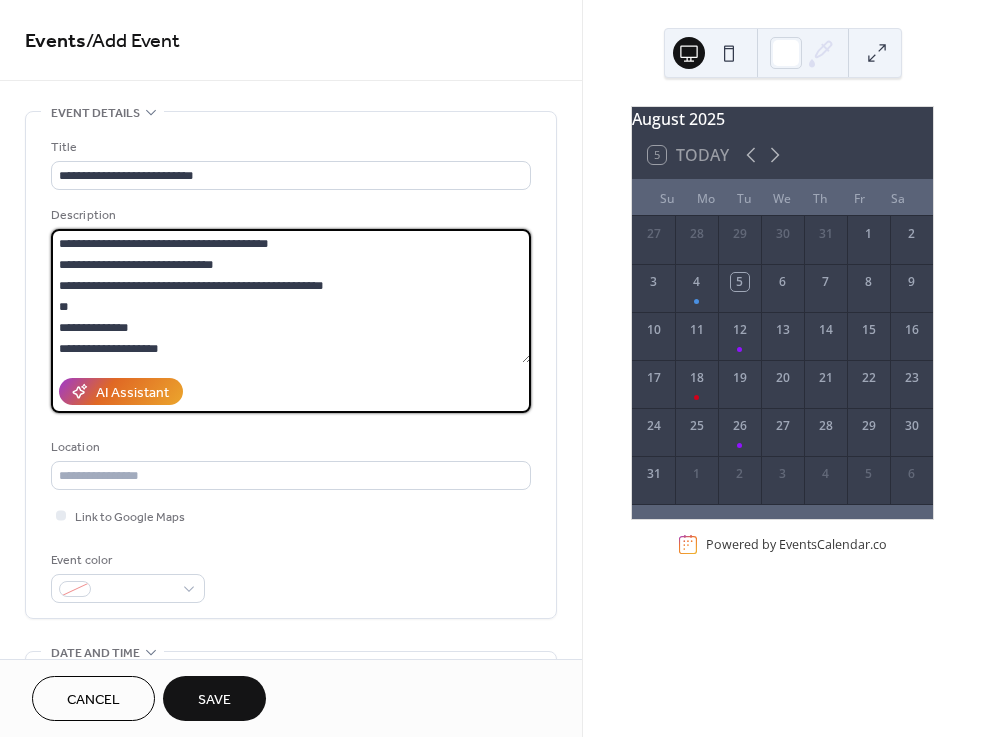 scroll, scrollTop: 18, scrollLeft: 0, axis: vertical 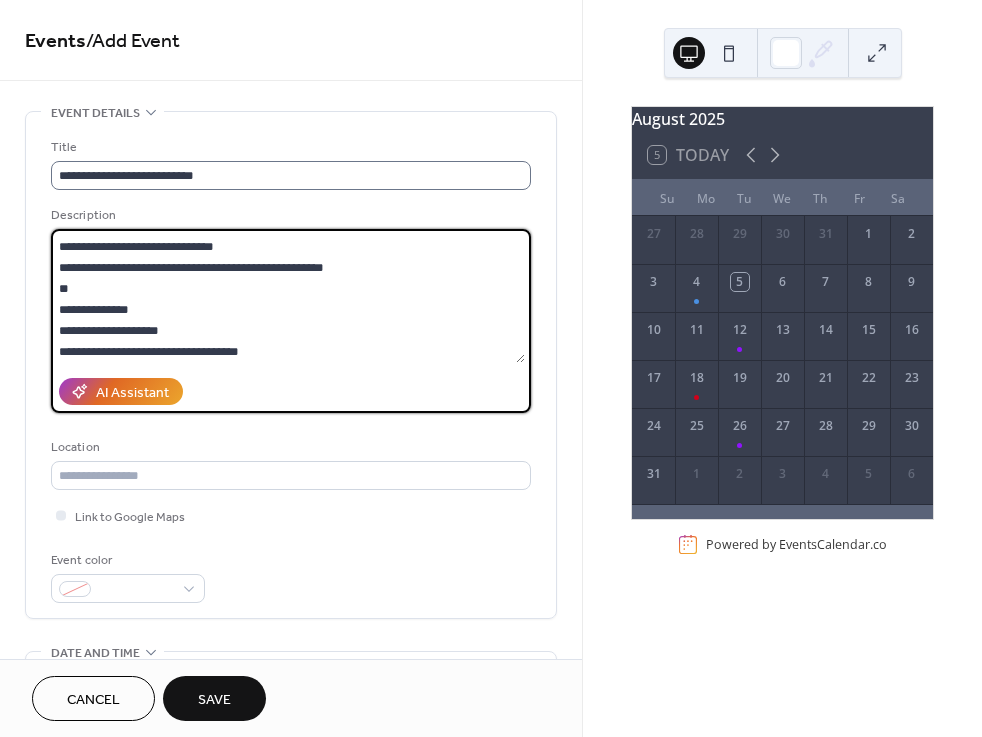 type on "**********" 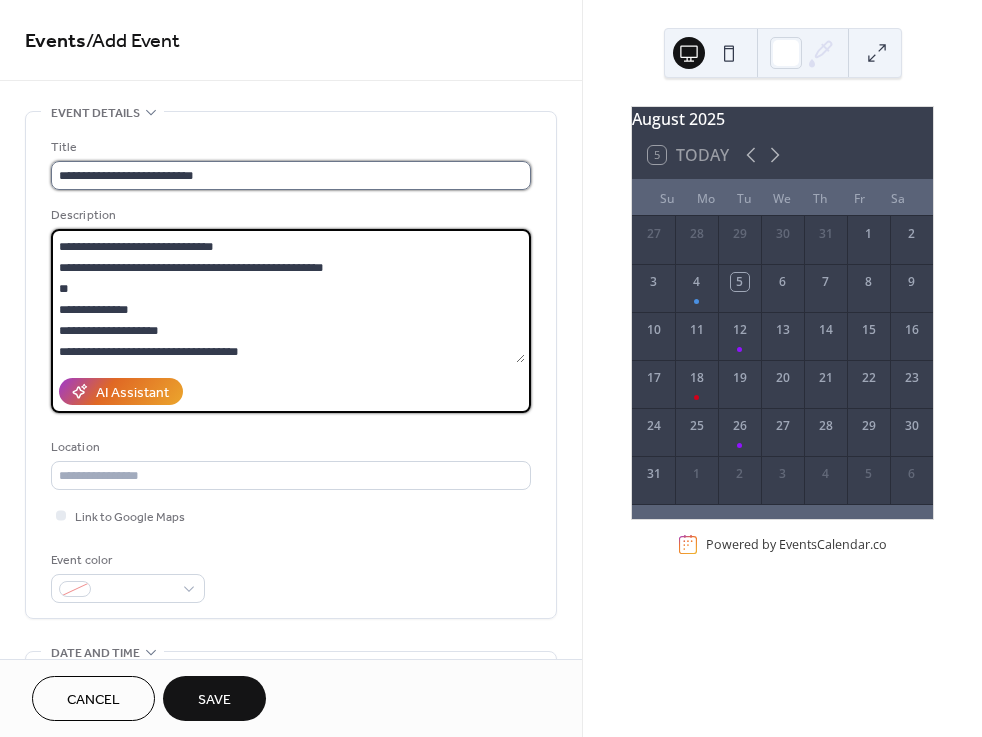 click on "**********" at bounding box center [291, 175] 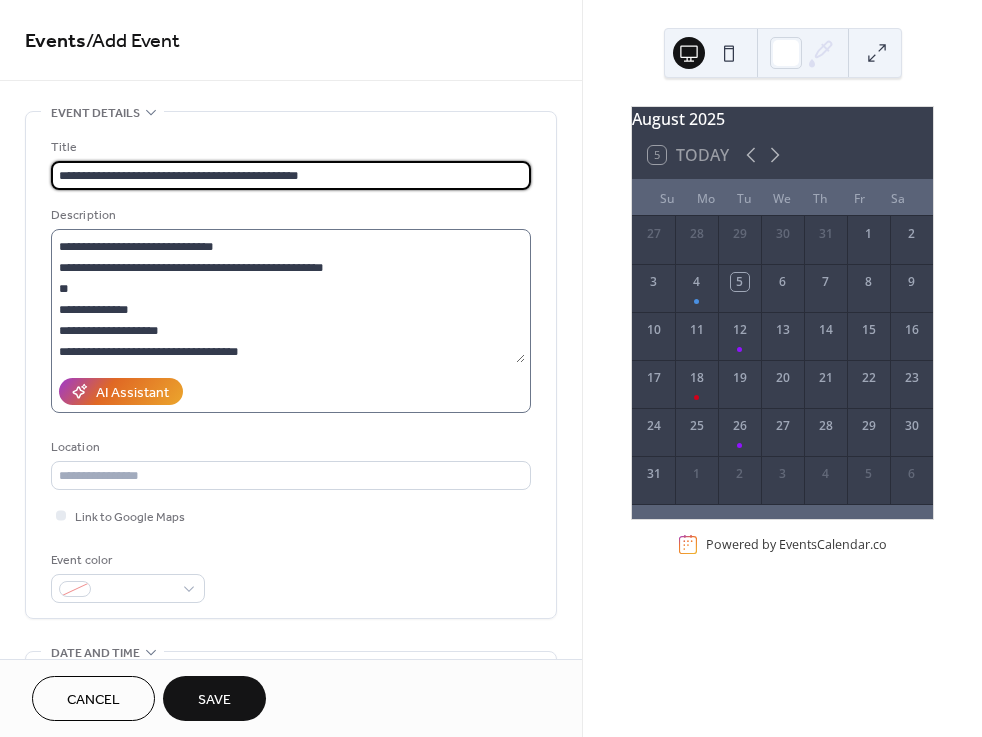 type on "**********" 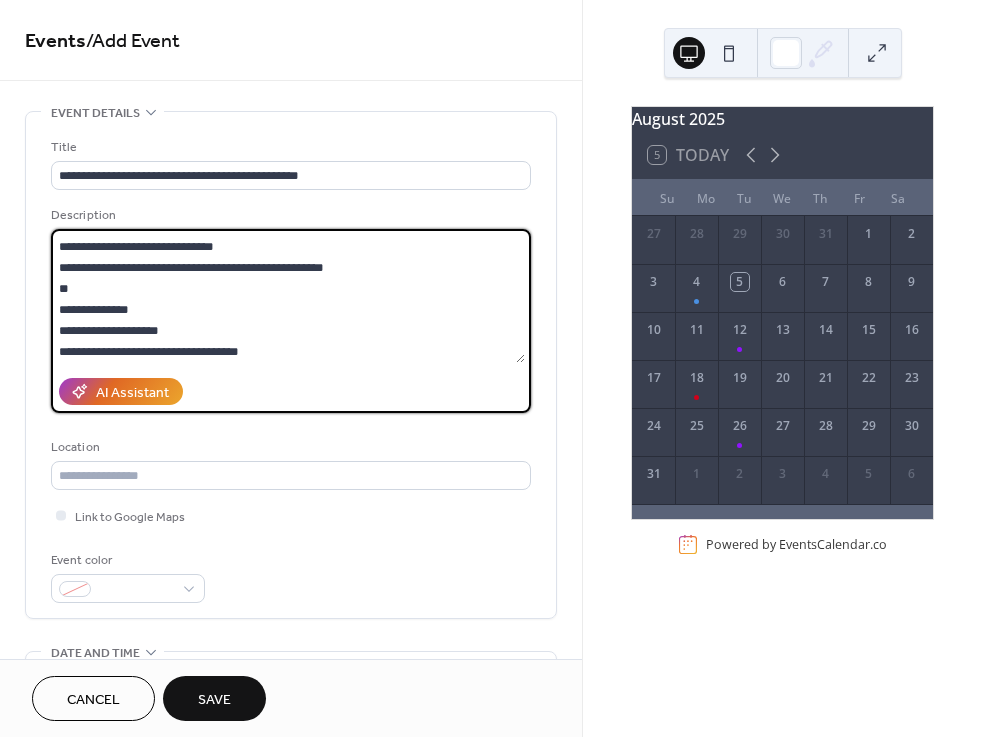 drag, startPoint x: 59, startPoint y: 268, endPoint x: 261, endPoint y: 343, distance: 215.47389 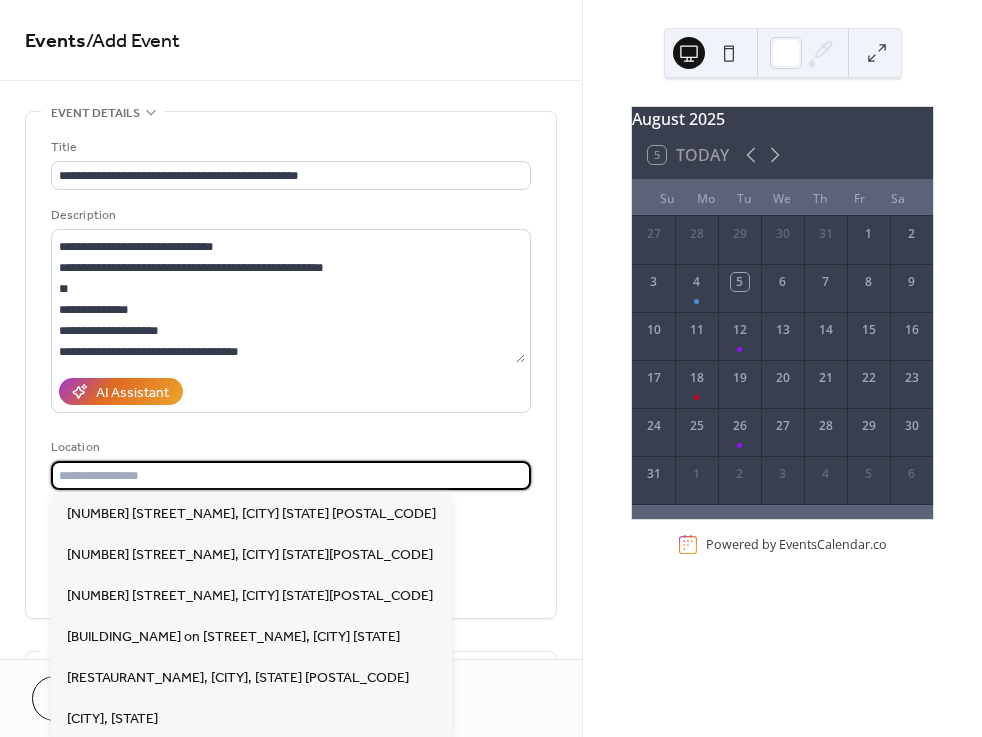 click at bounding box center (291, 475) 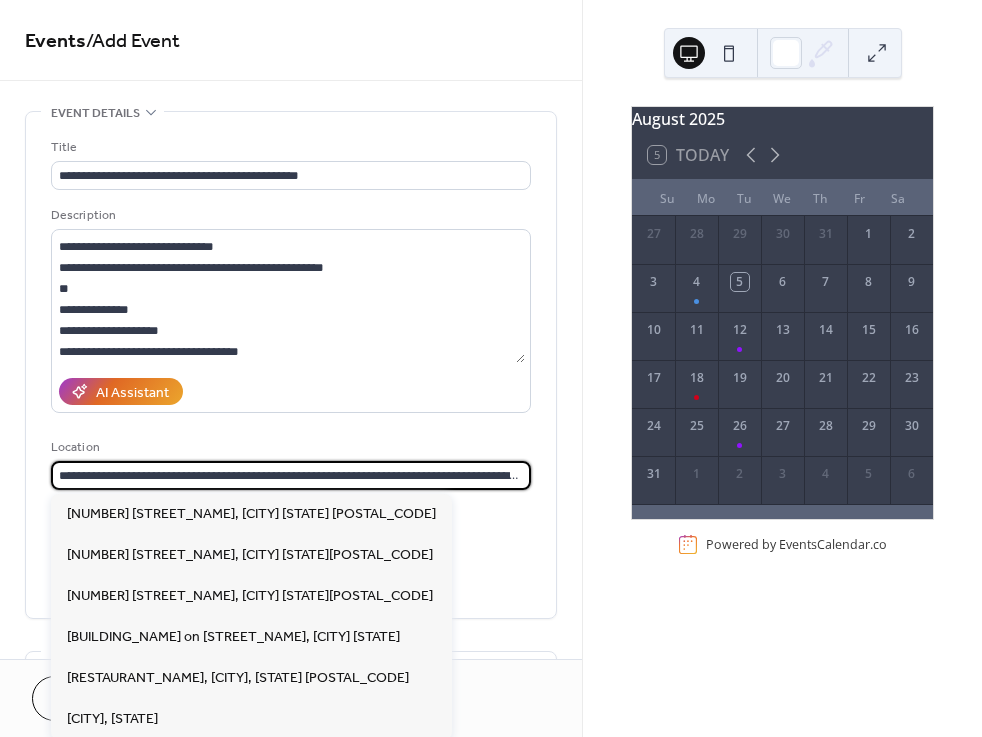 scroll, scrollTop: 0, scrollLeft: 257, axis: horizontal 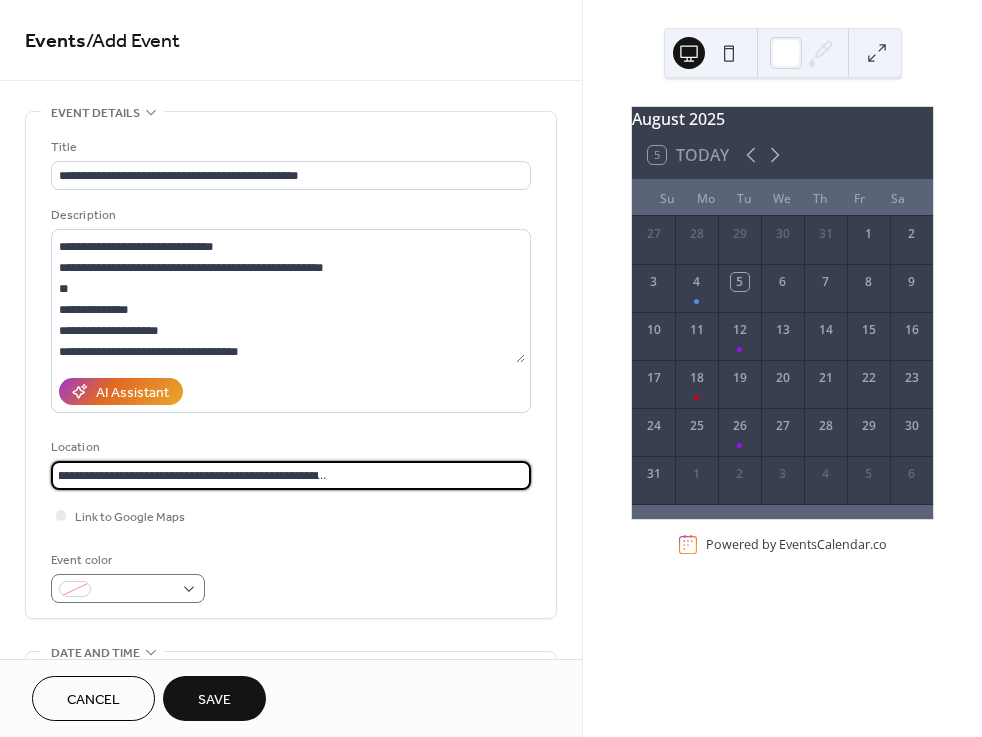 type on "**********" 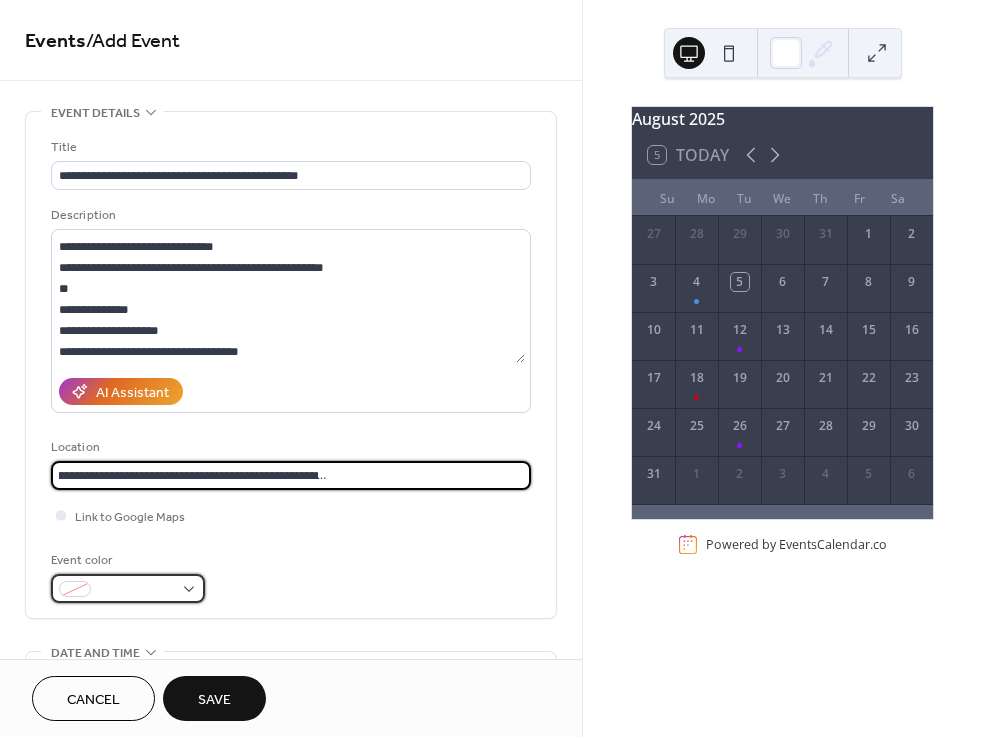 scroll, scrollTop: 0, scrollLeft: 0, axis: both 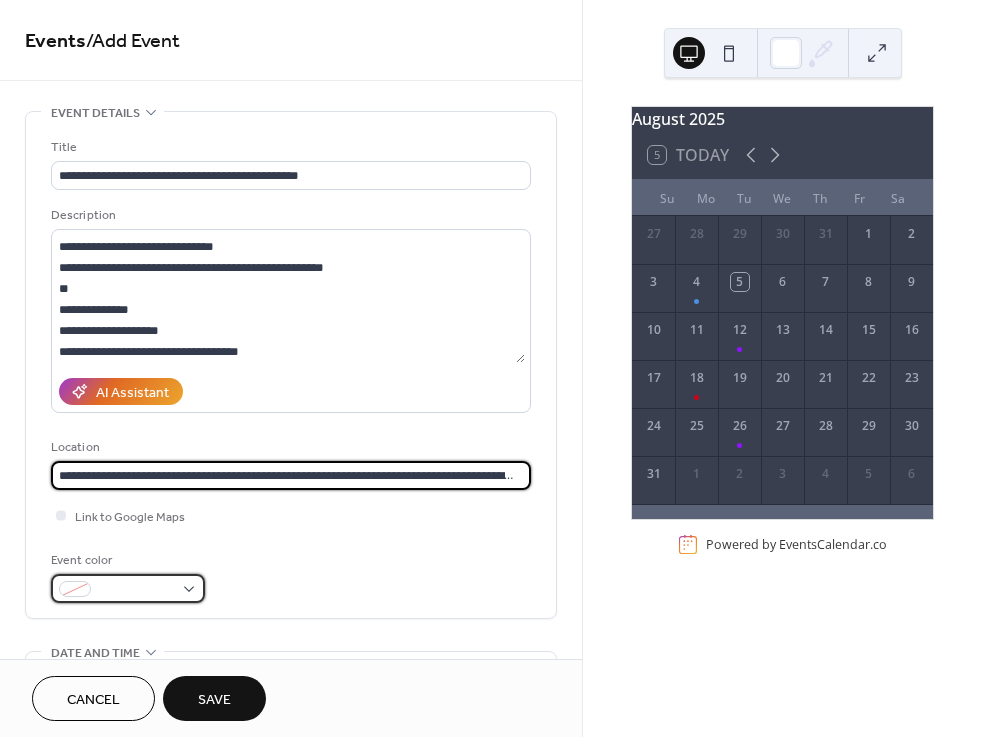 click at bounding box center (128, 588) 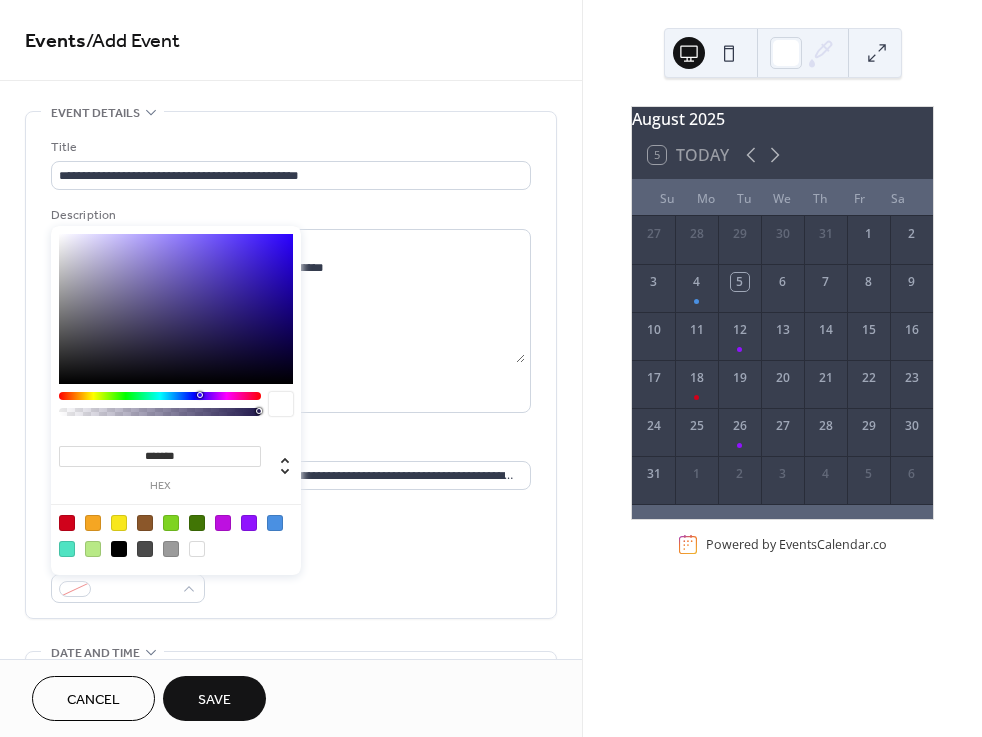click at bounding box center (171, 523) 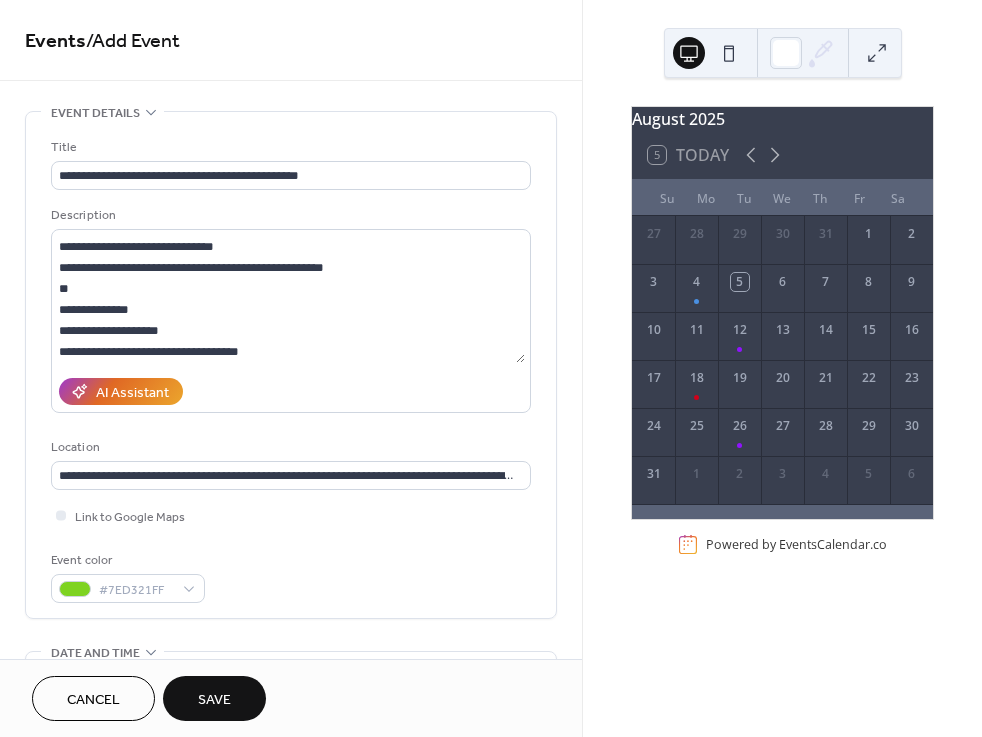 click on "Save" at bounding box center [214, 700] 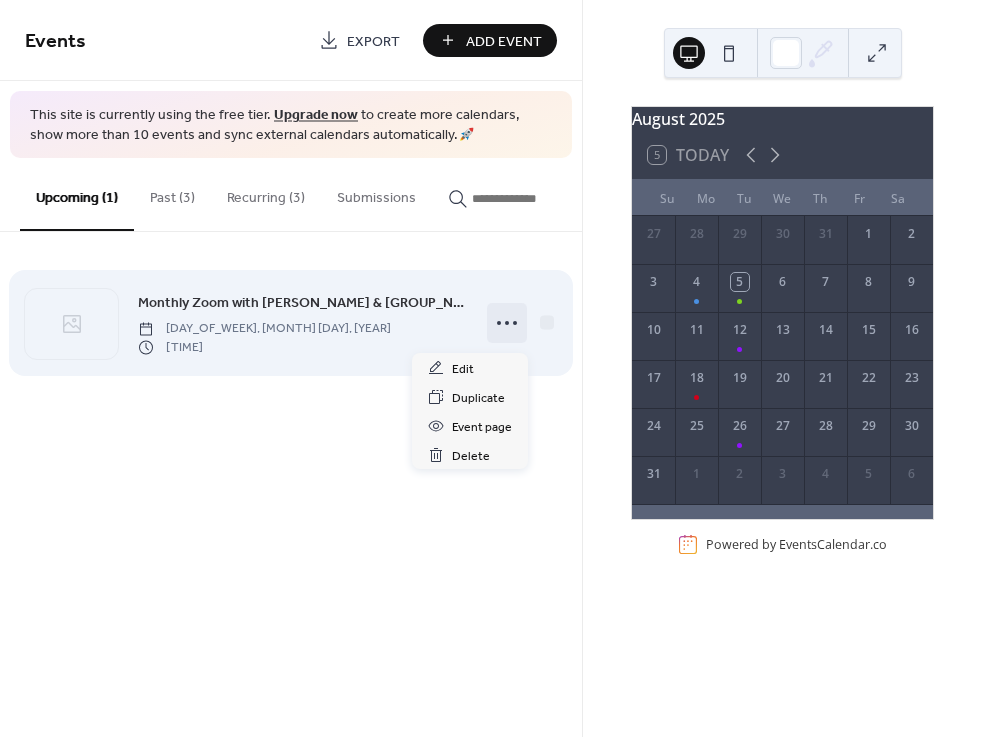 click 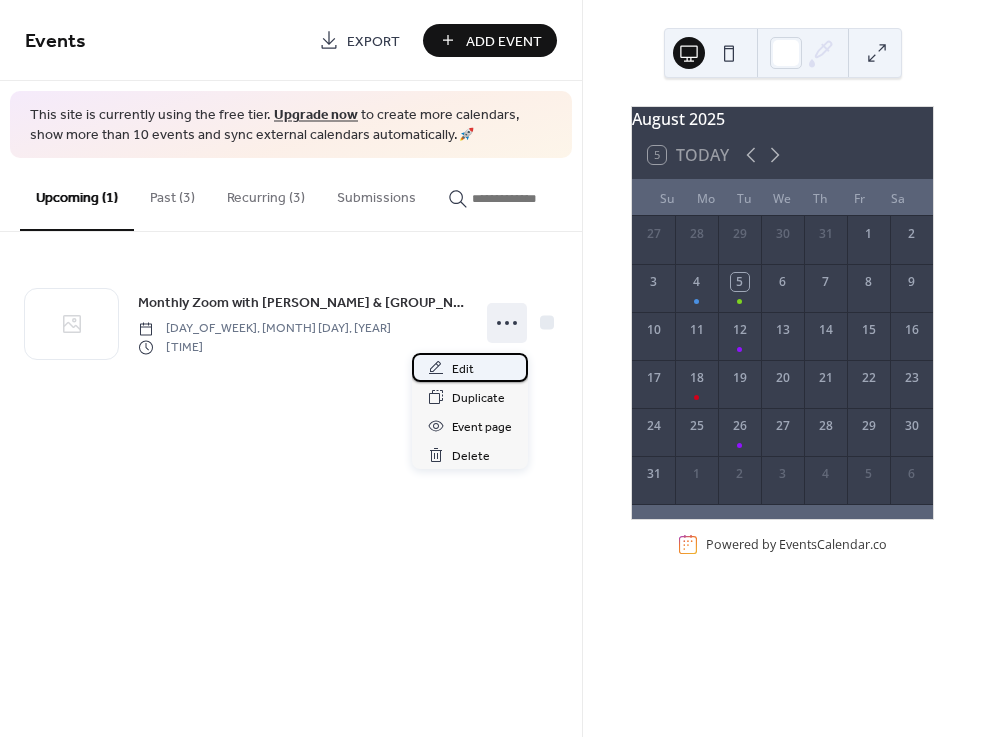 click on "Edit" at bounding box center (463, 369) 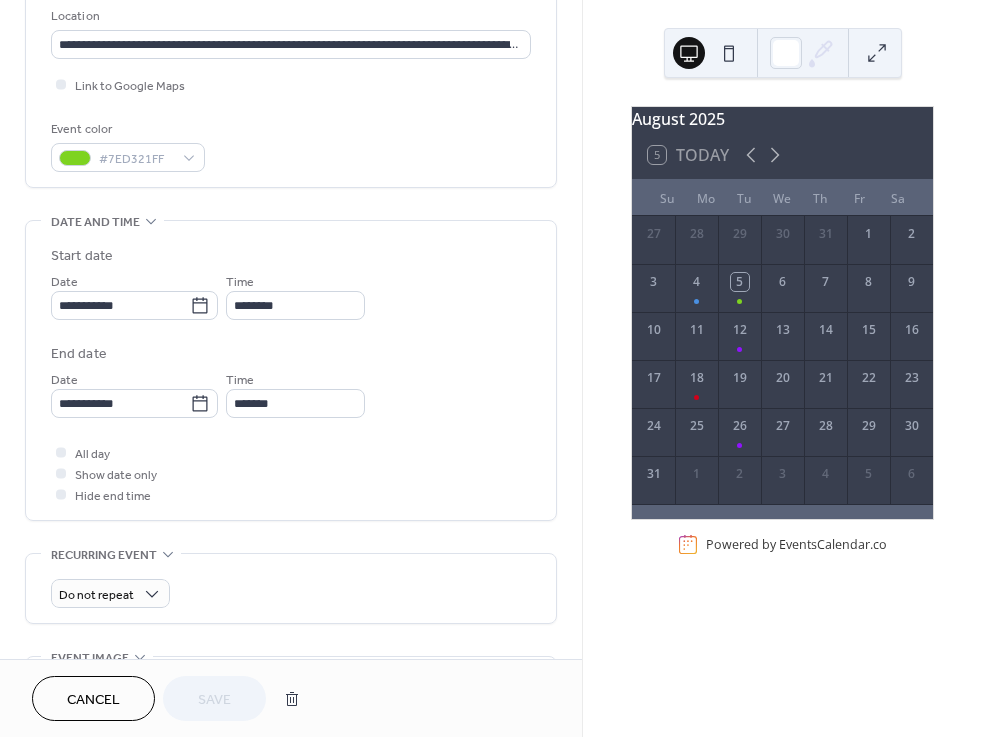 scroll, scrollTop: 496, scrollLeft: 0, axis: vertical 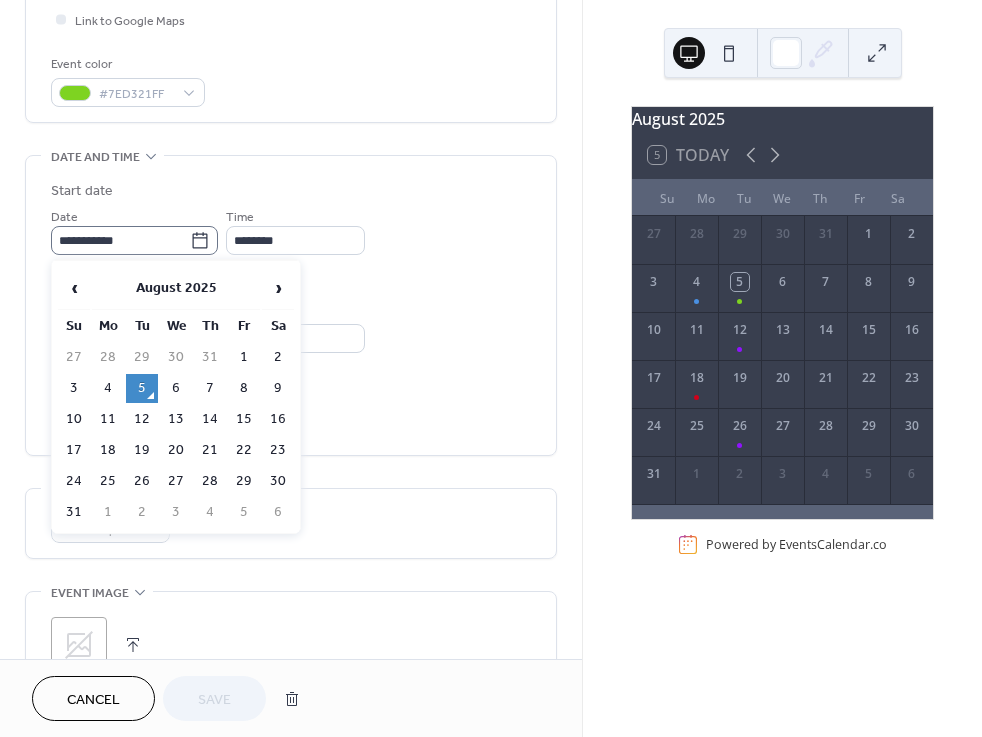 click 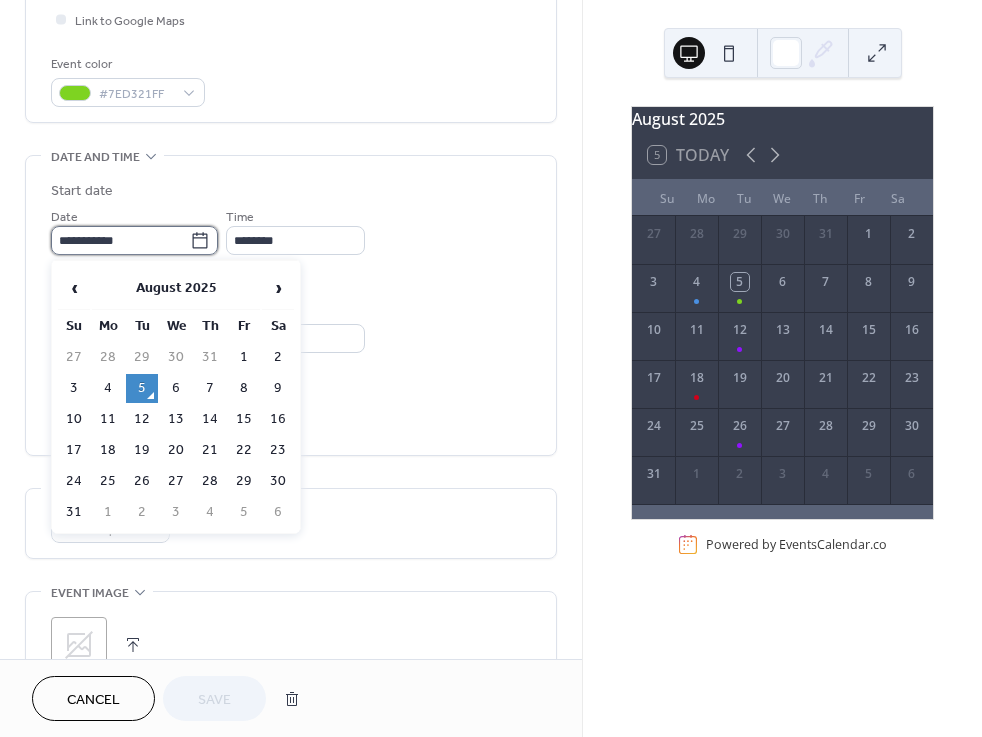 click on "**********" at bounding box center (120, 240) 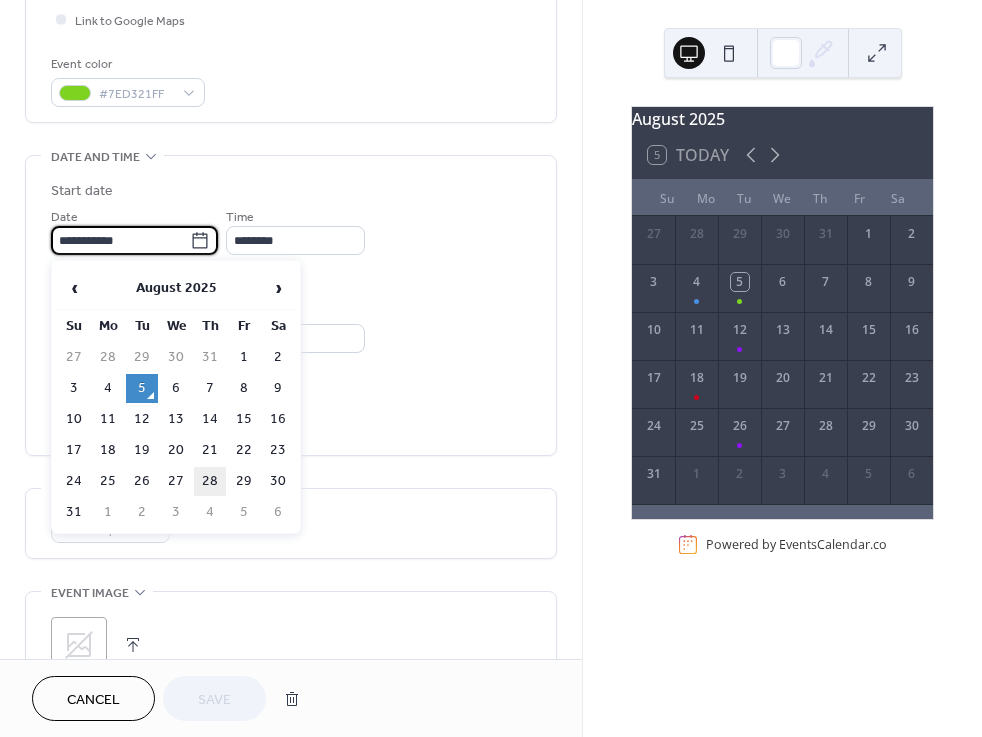 click on "28" at bounding box center [210, 481] 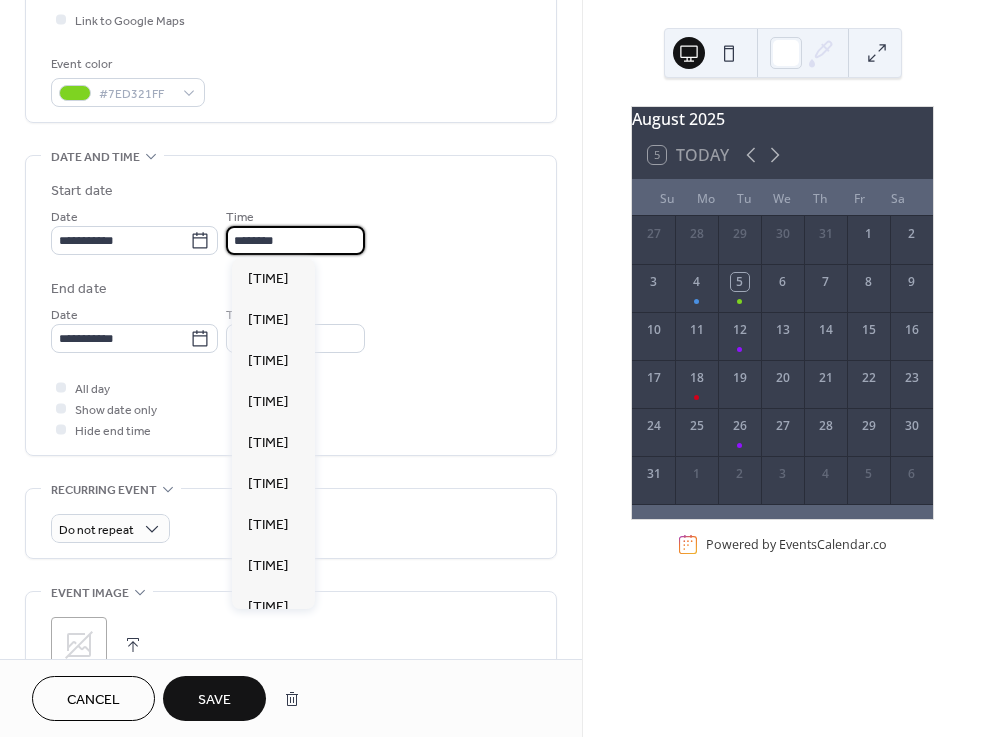 click on "********" at bounding box center (295, 240) 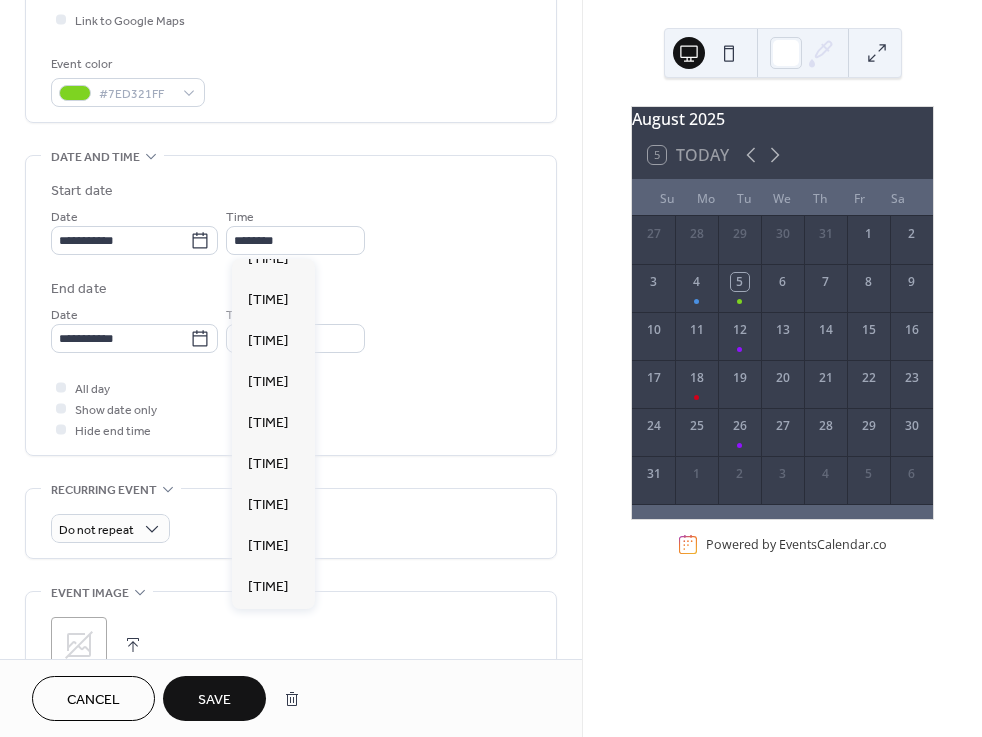 scroll, scrollTop: 2533, scrollLeft: 0, axis: vertical 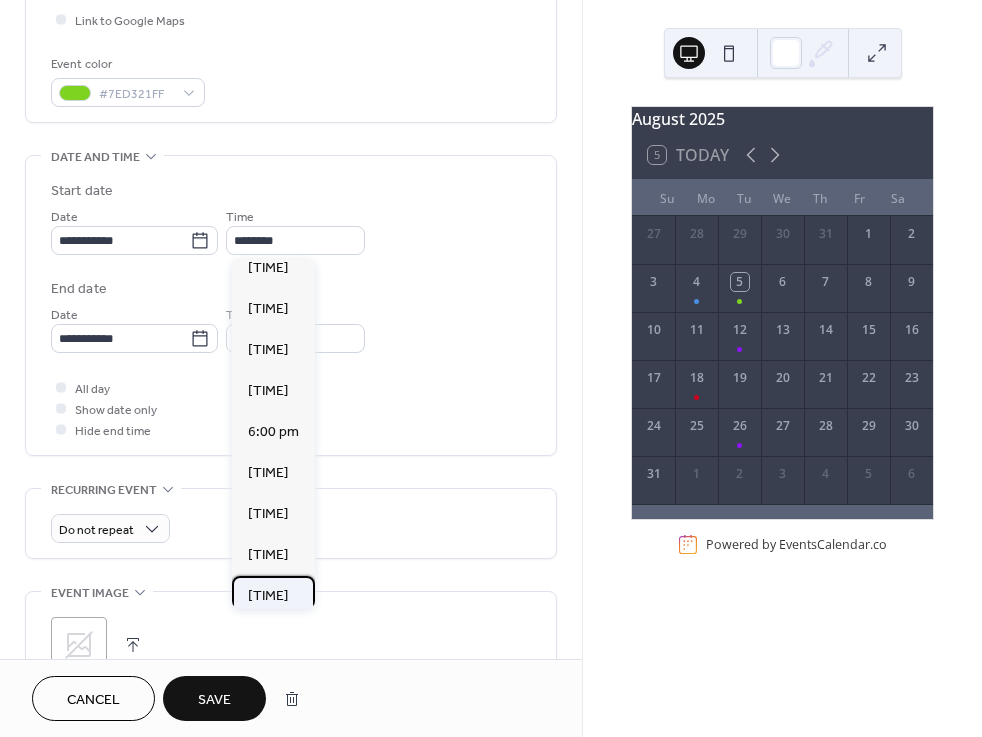 click on "7:00 pm" at bounding box center (268, 596) 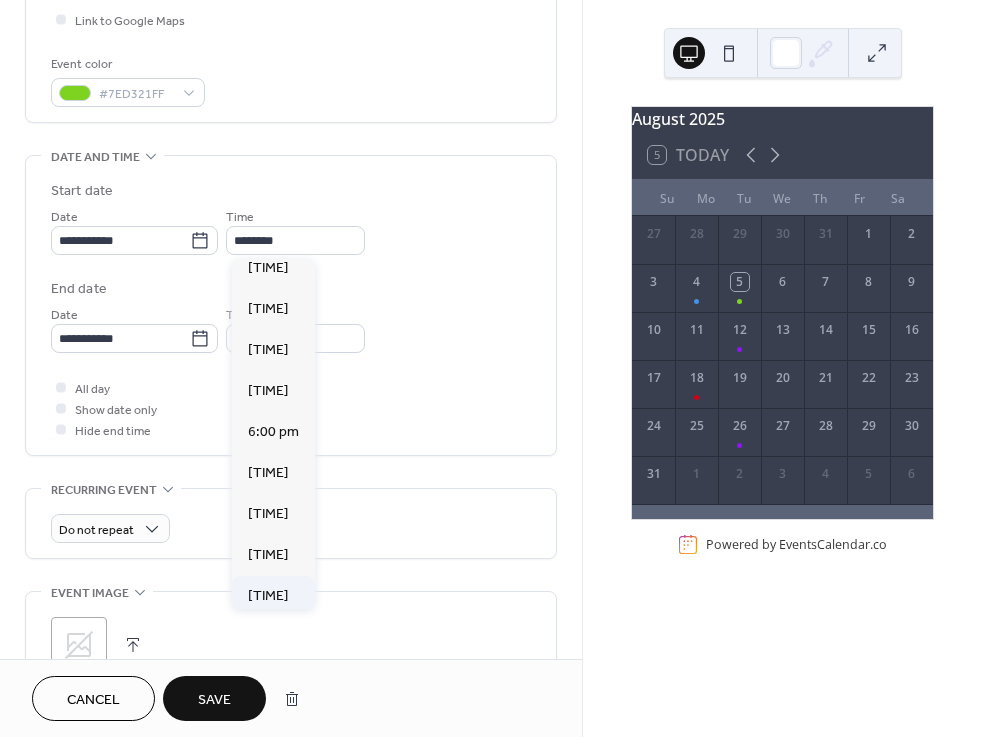 type on "*******" 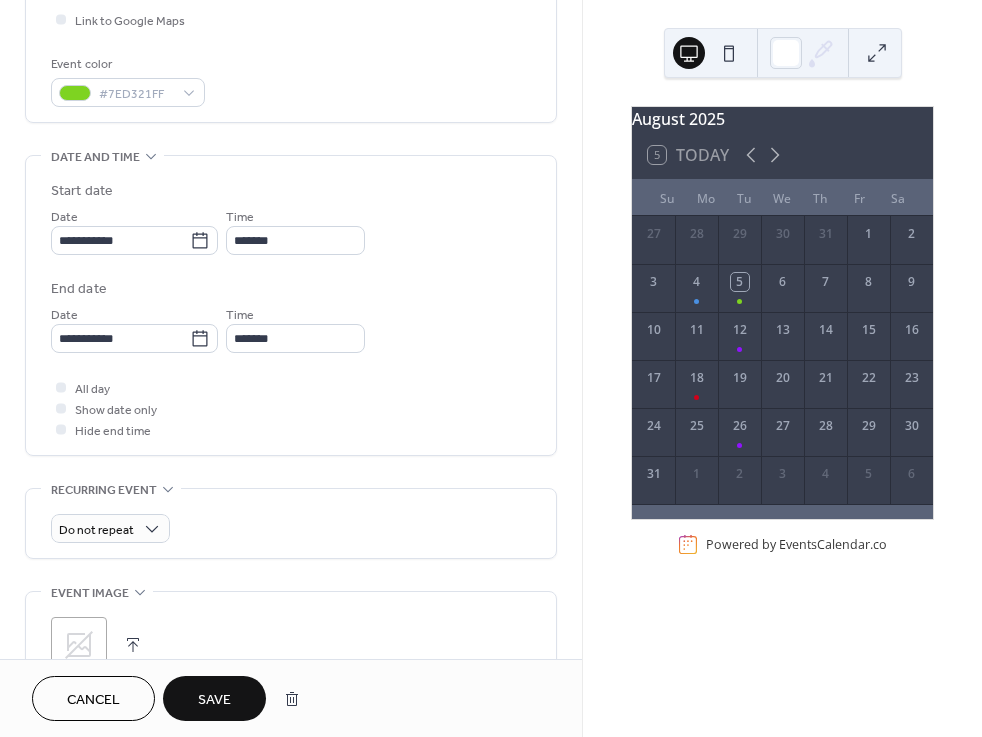 click at bounding box center [133, 645] 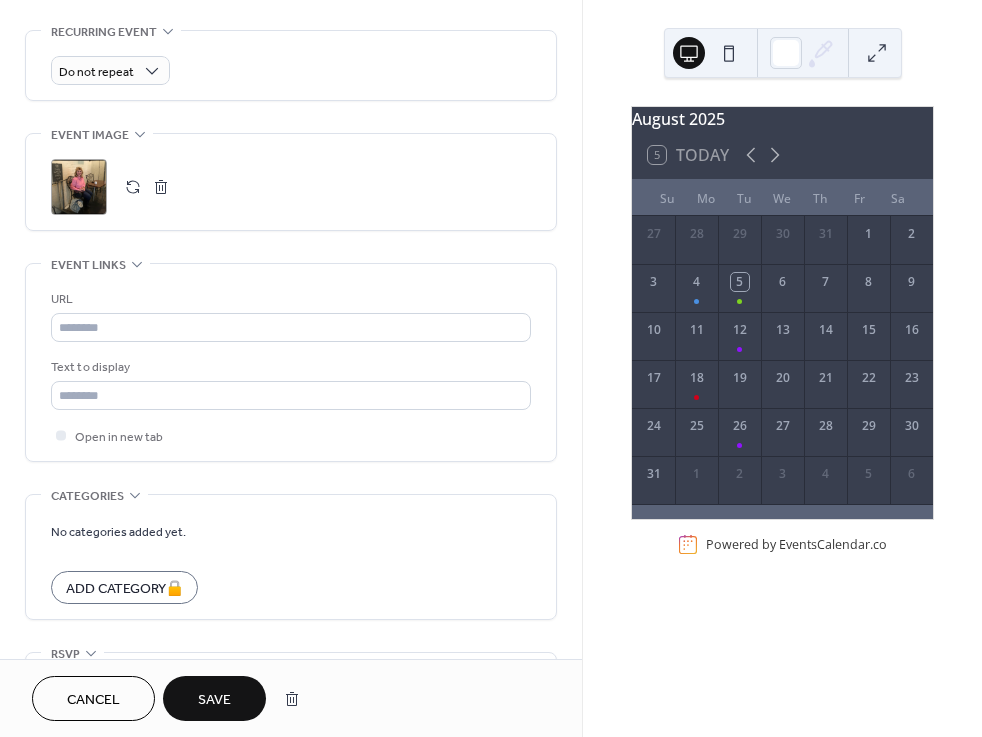 scroll, scrollTop: 982, scrollLeft: 0, axis: vertical 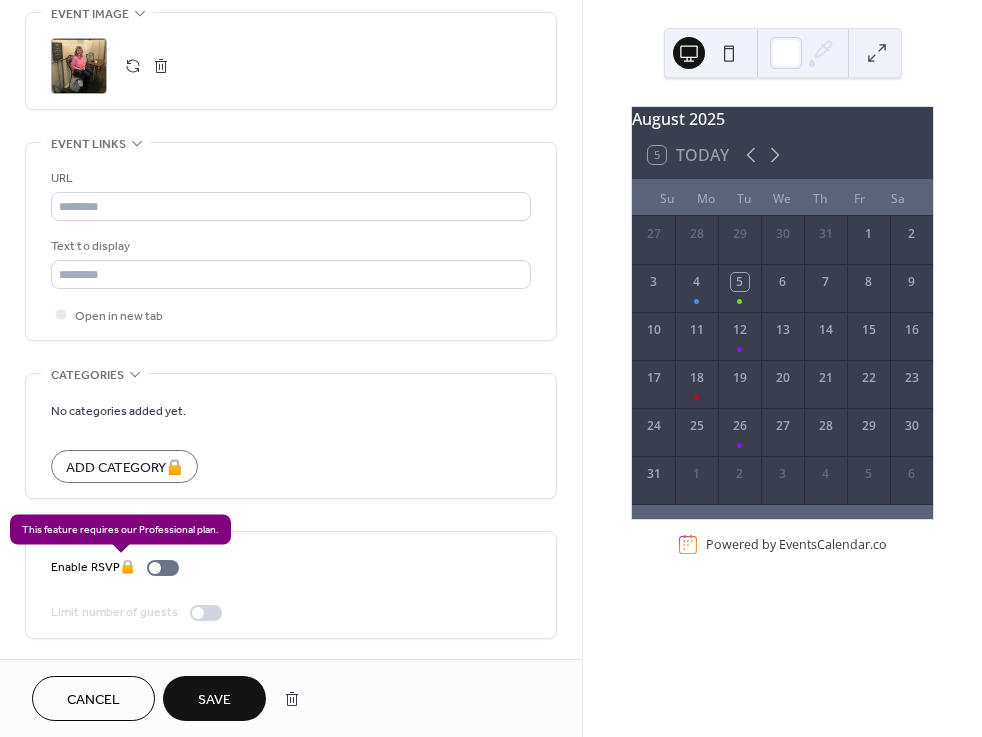 click on "Enable RSVP  🔒" at bounding box center (119, 567) 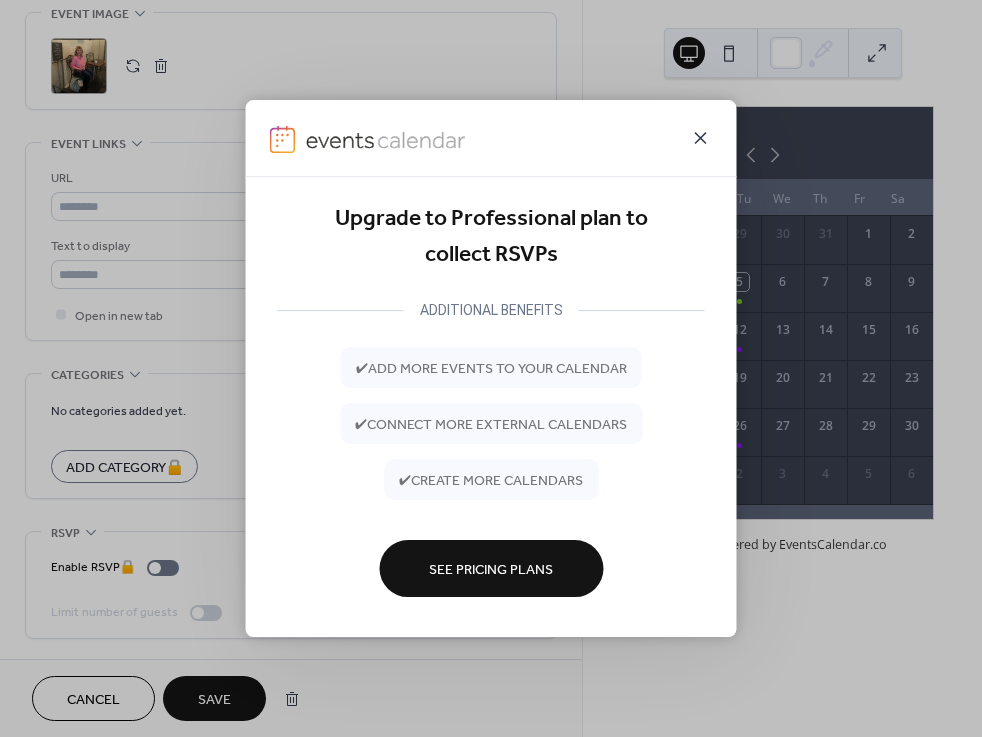 click 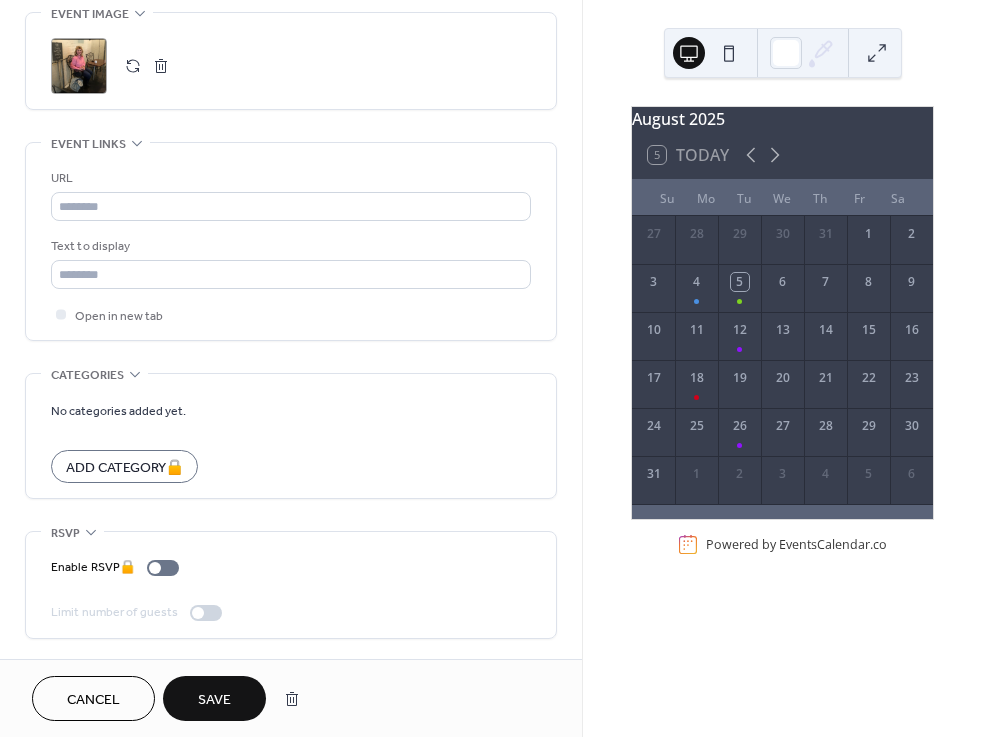 click on "Save" at bounding box center [214, 700] 